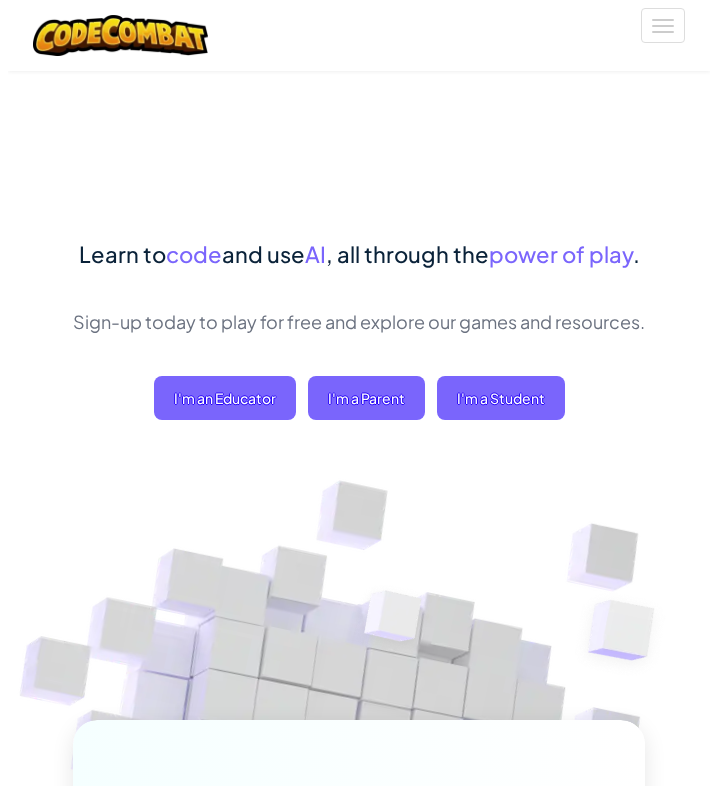 scroll, scrollTop: 0, scrollLeft: 0, axis: both 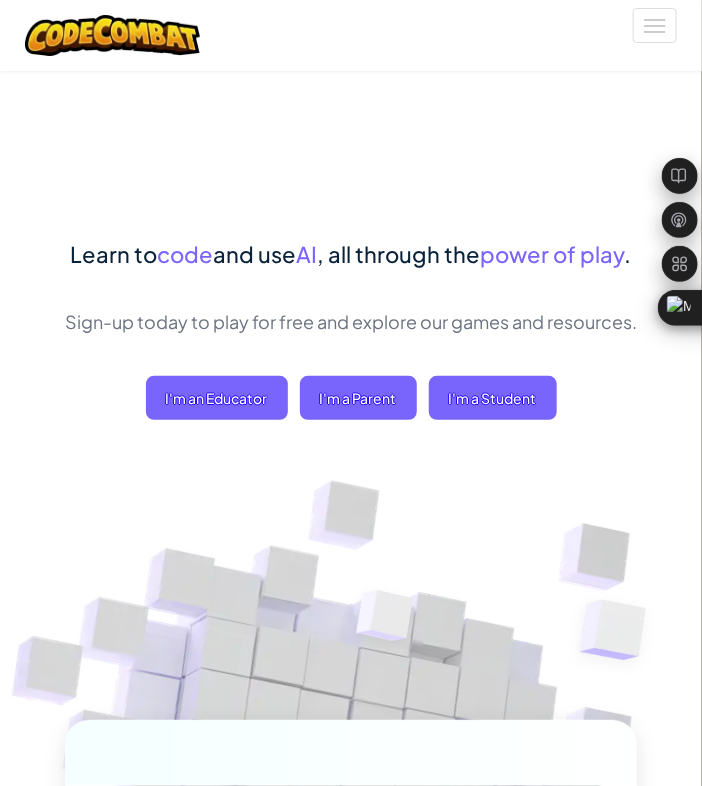 click on "Learn to  code  and use  AI , all through the  power of play .
Sign-up today to play for free and explore our games and resources.
I'm an Educator
I'm a Parent
I'm a Student" at bounding box center (351, 350) 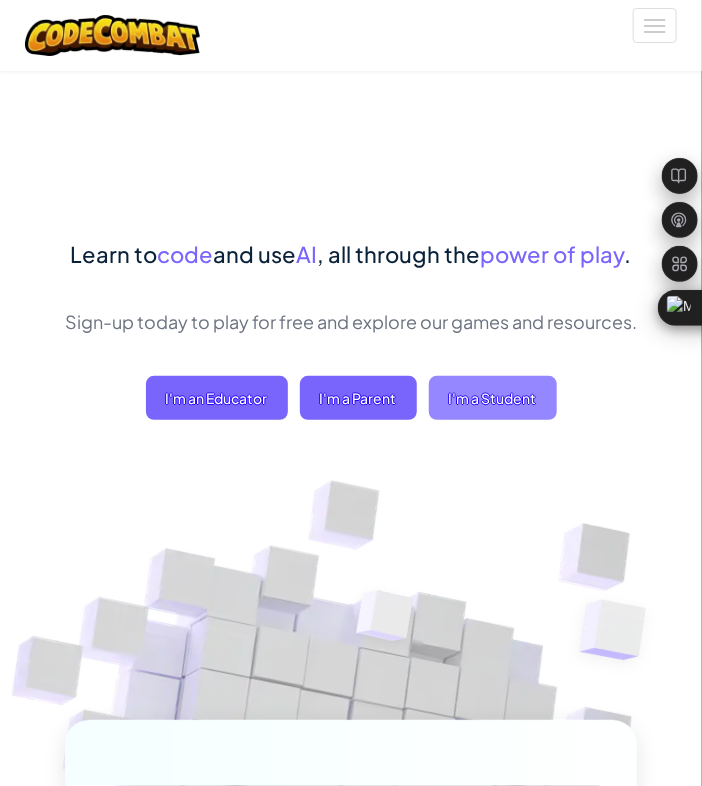 click on "I'm a Student" at bounding box center (493, 398) 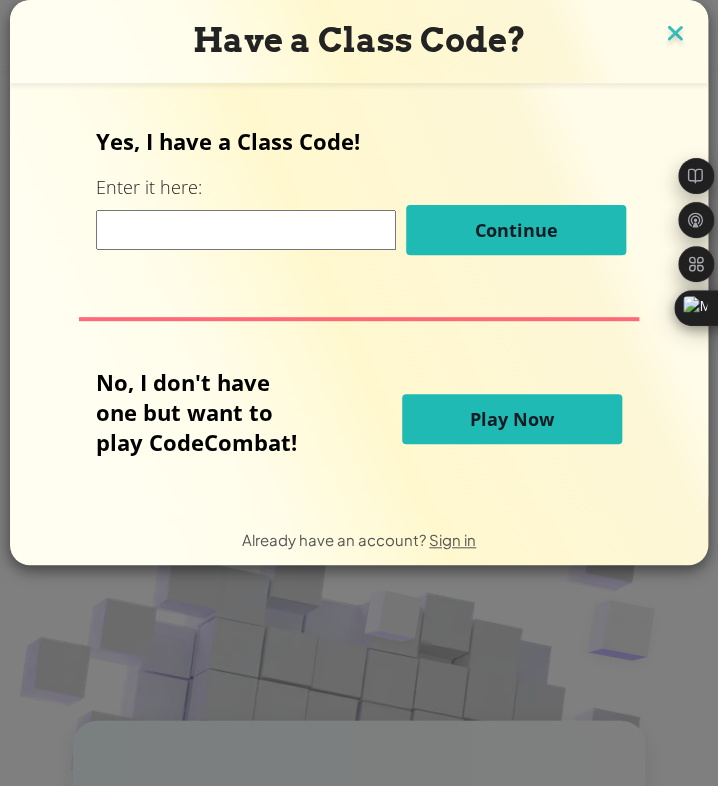 click at bounding box center (675, 35) 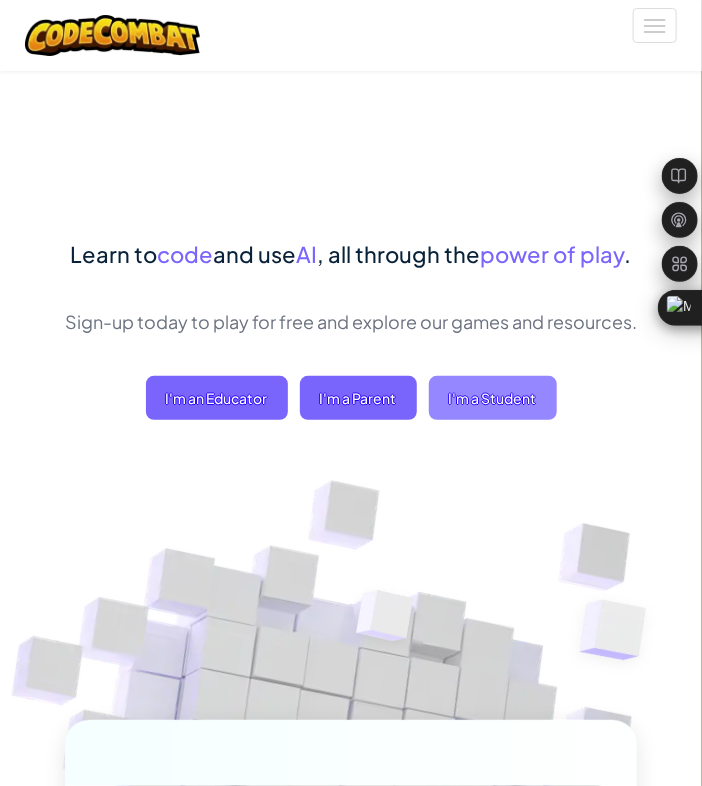 click on "I'm a Student" at bounding box center (493, 398) 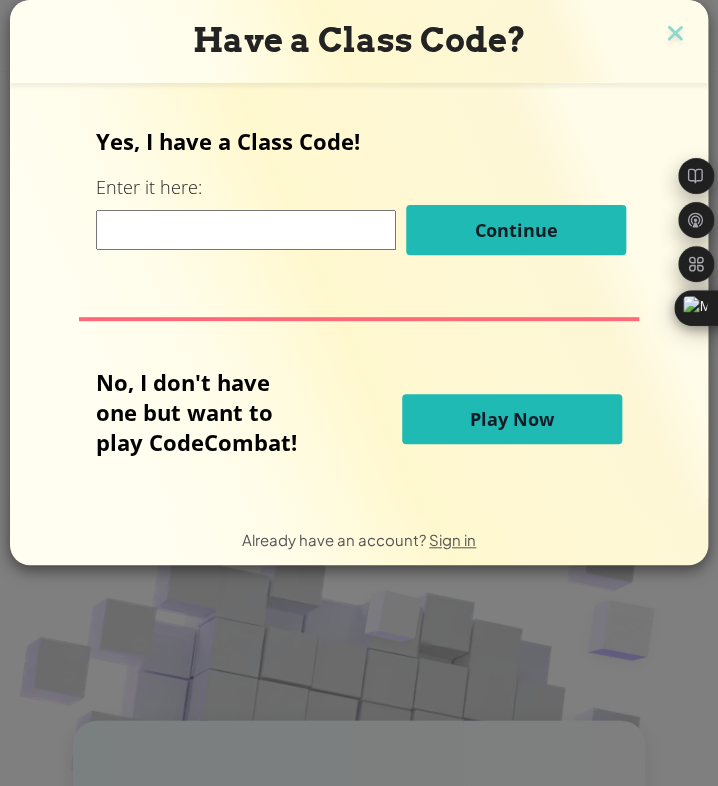 click on "Play Now" at bounding box center (512, 419) 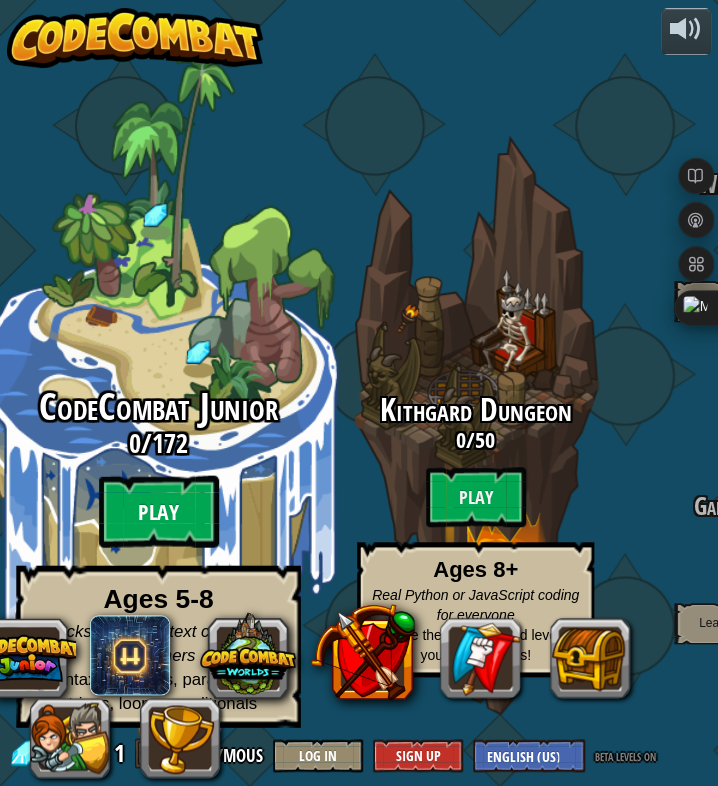 click on "Play" at bounding box center (159, 511) 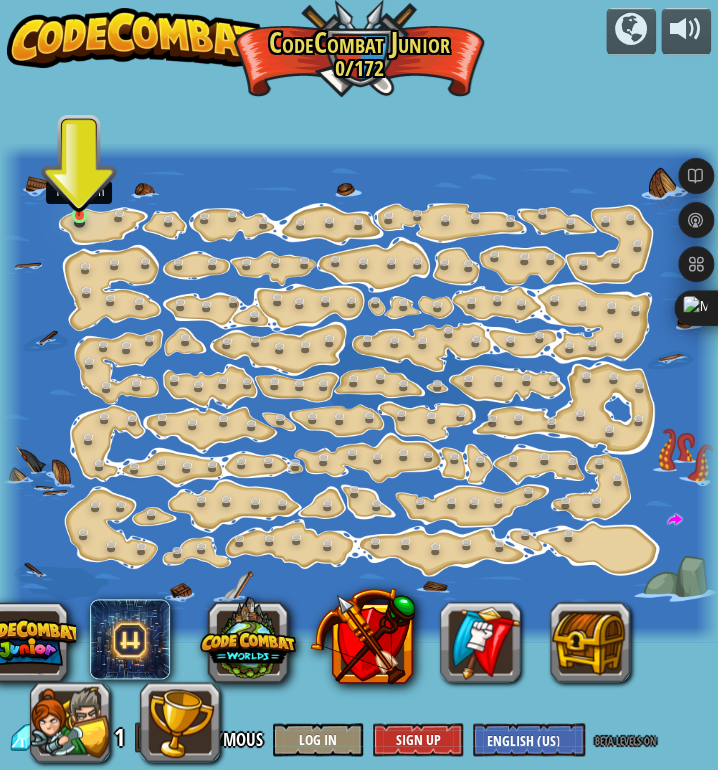 click at bounding box center [79, 200] 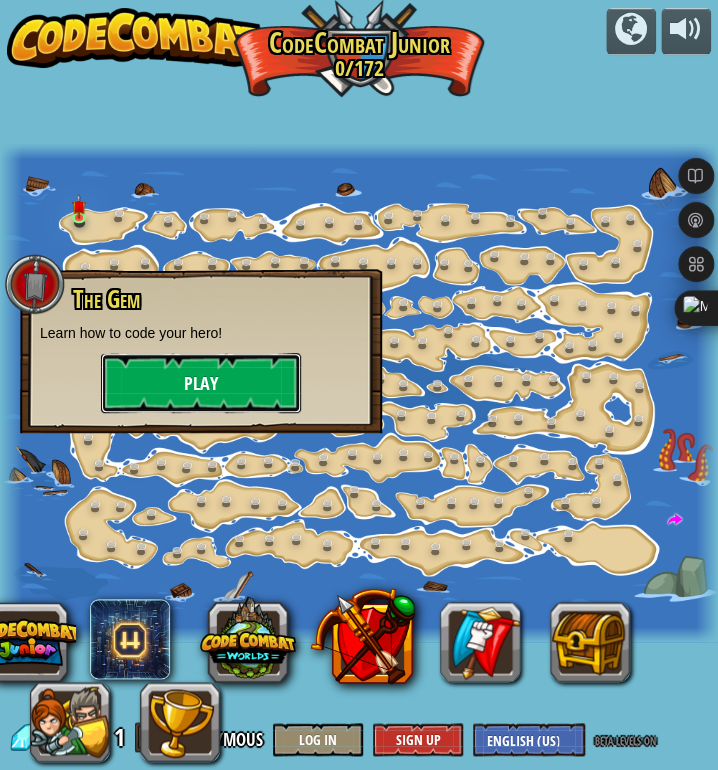 click on "Play" at bounding box center [201, 383] 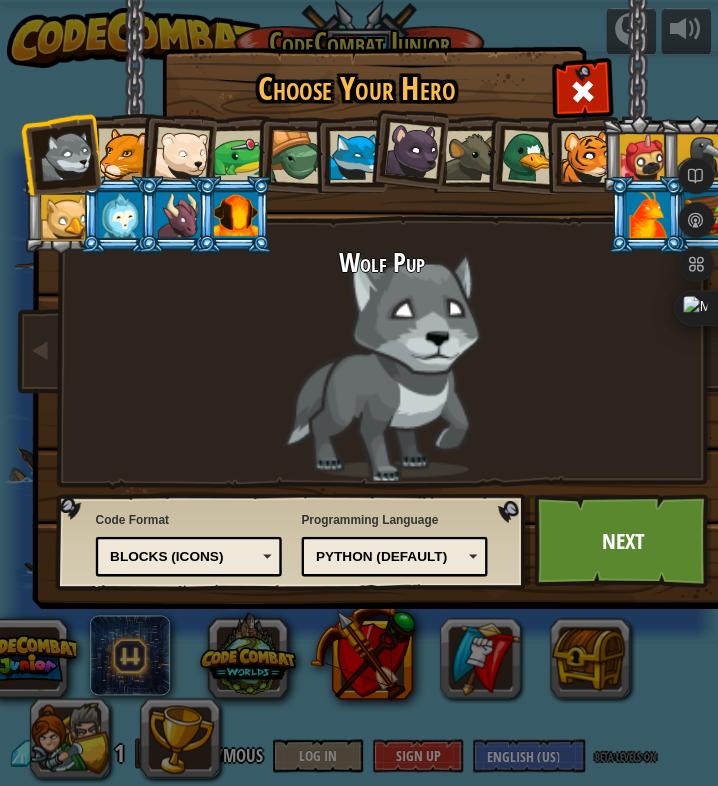 click on "Blocks (Icons)" at bounding box center (183, 556) 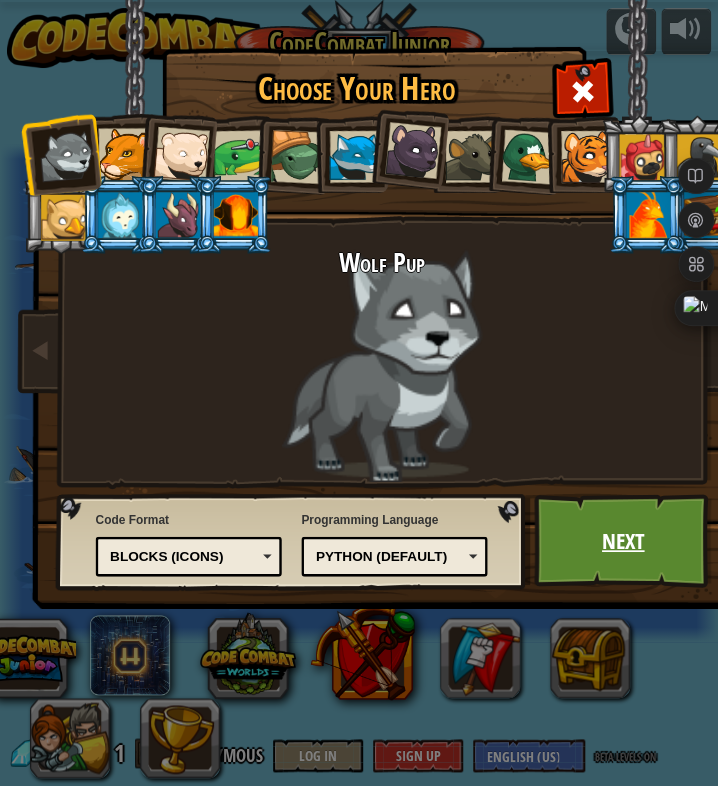 click on "Next" at bounding box center (623, 541) 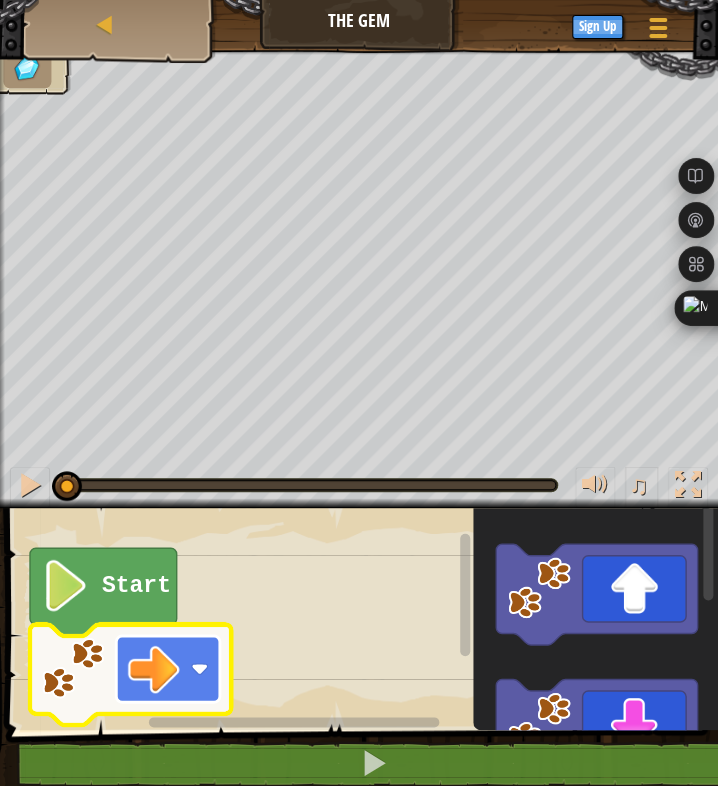 click 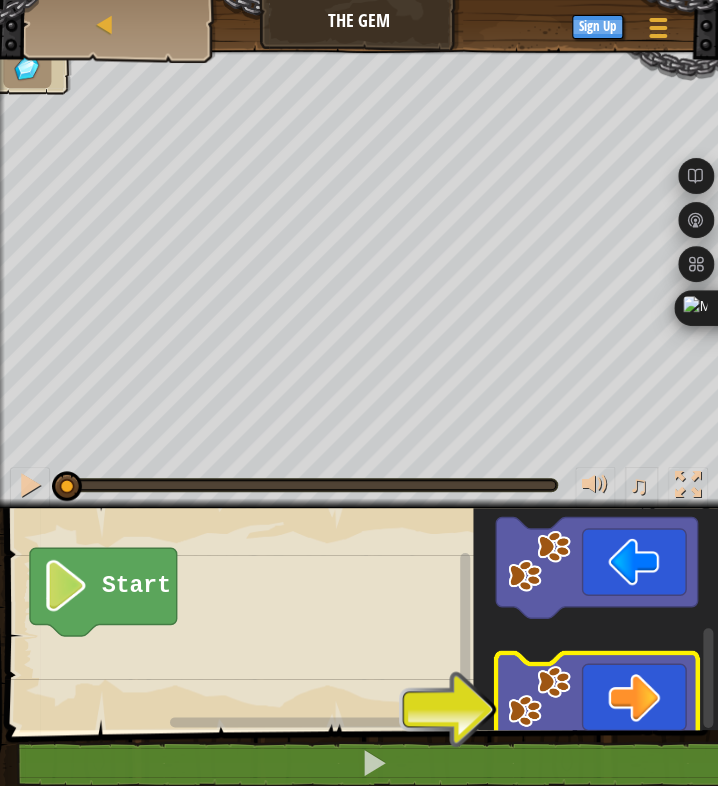 click 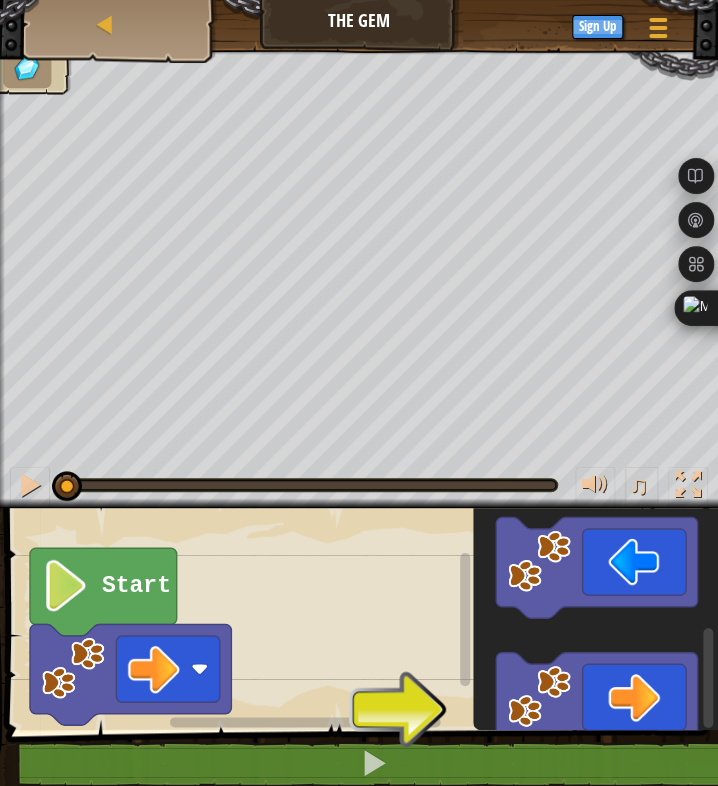 click 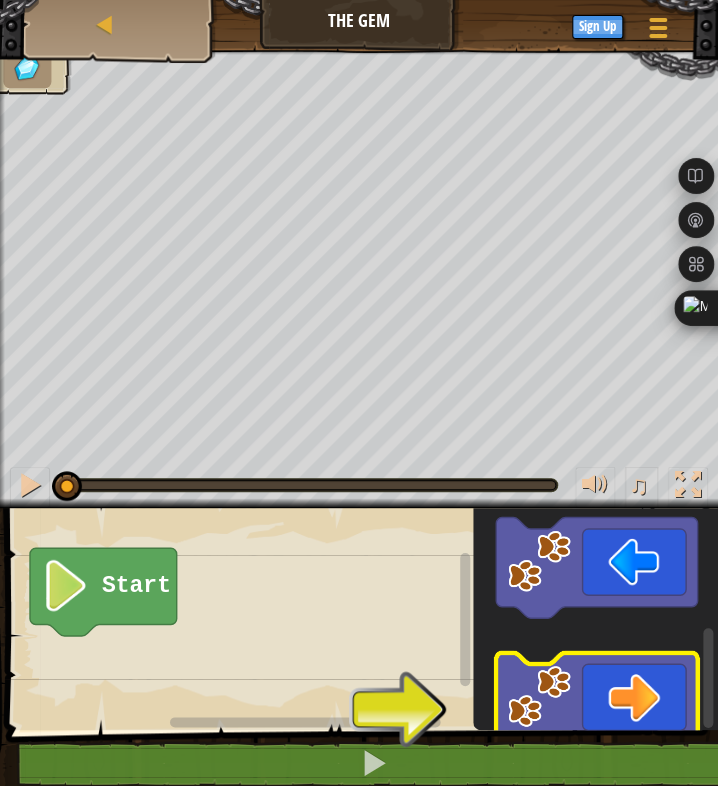 click 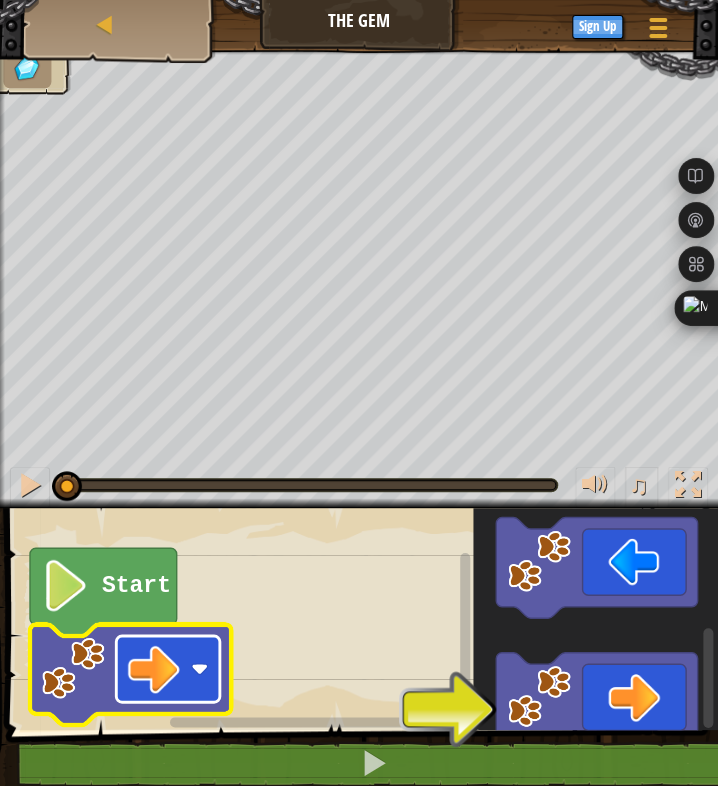 click 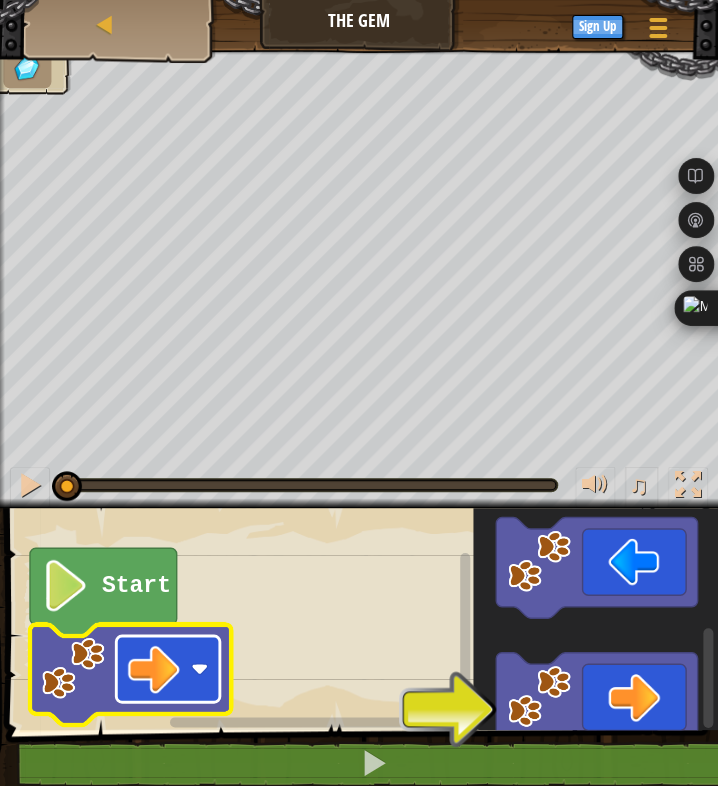 click 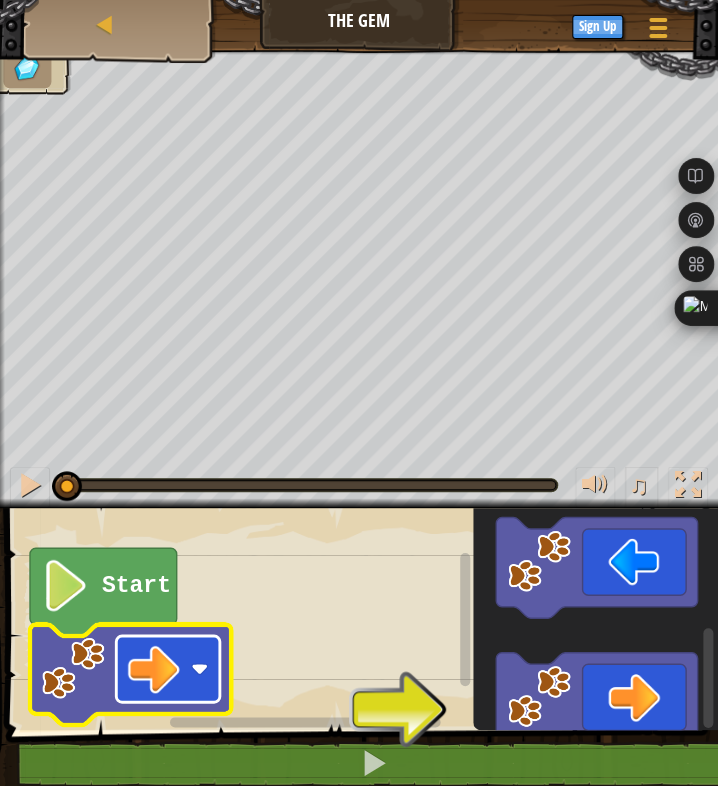 click 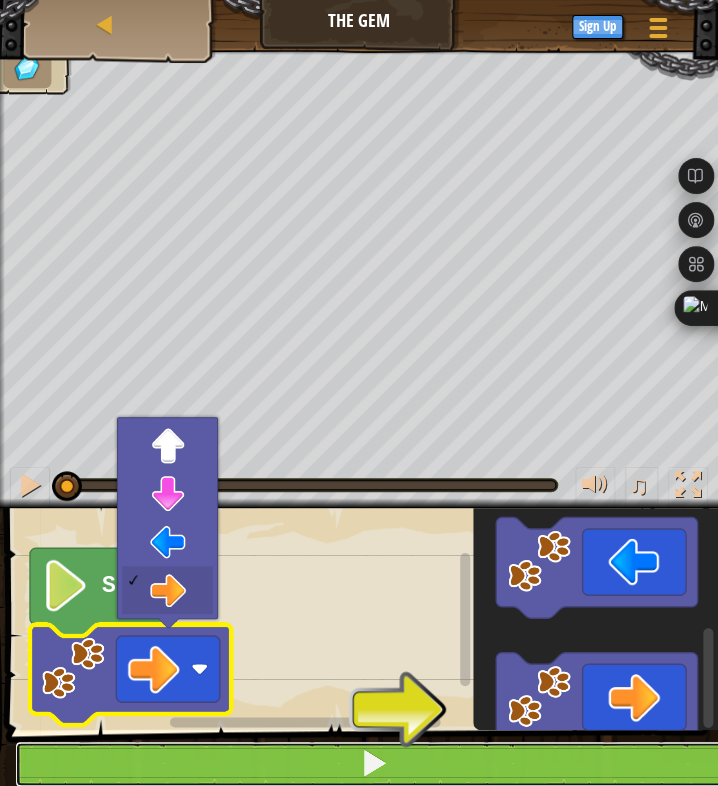 click at bounding box center (374, 763) 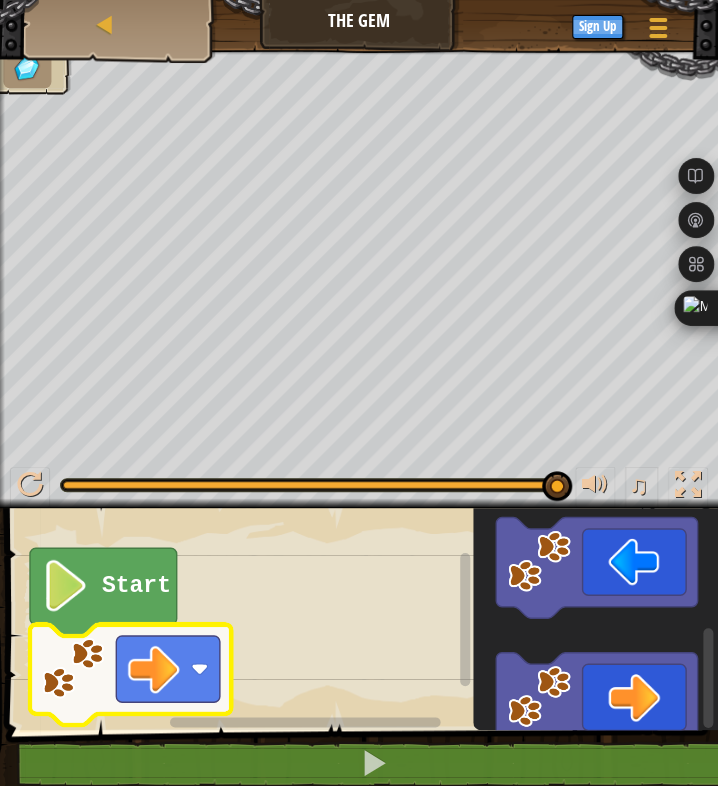 click 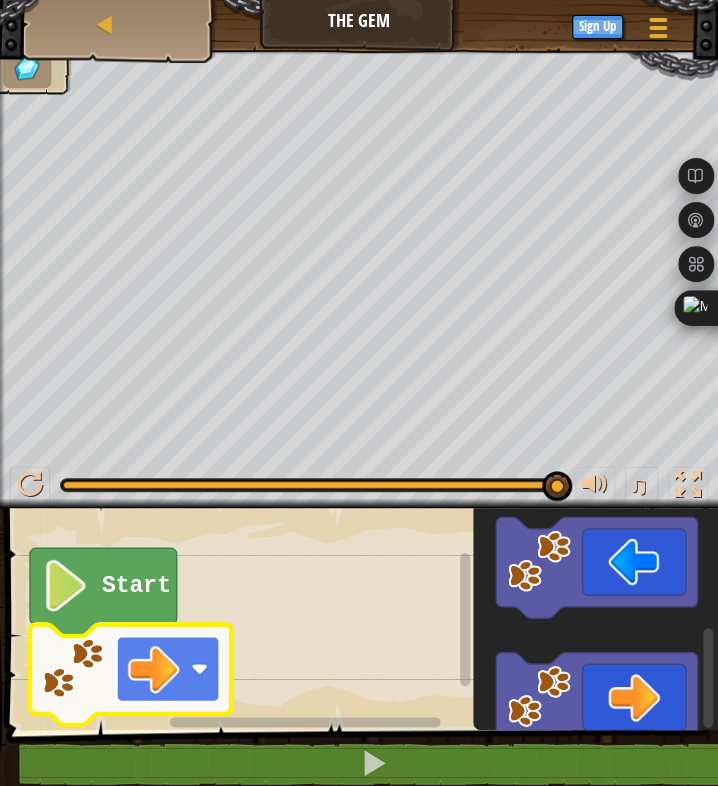 click 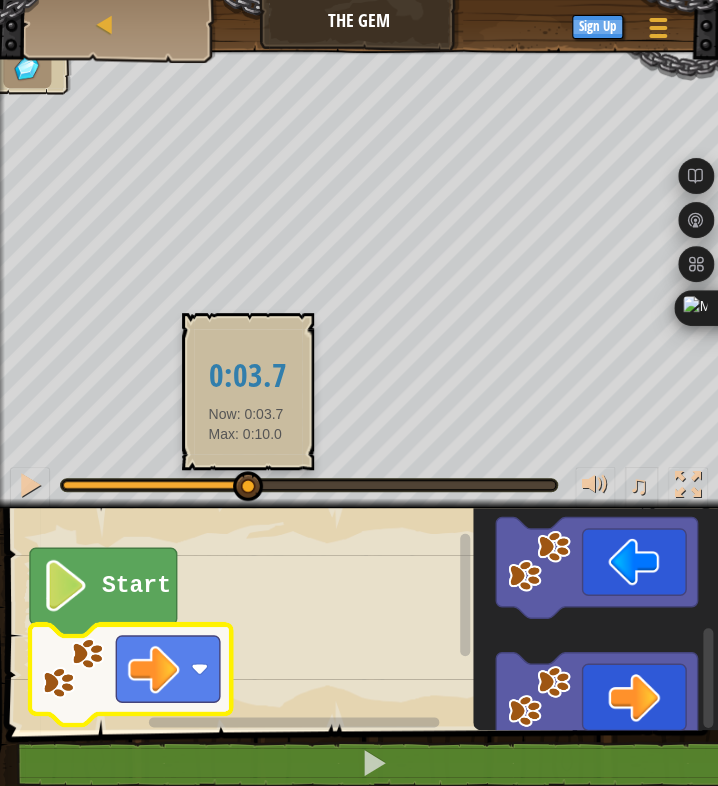click at bounding box center (154, 485) 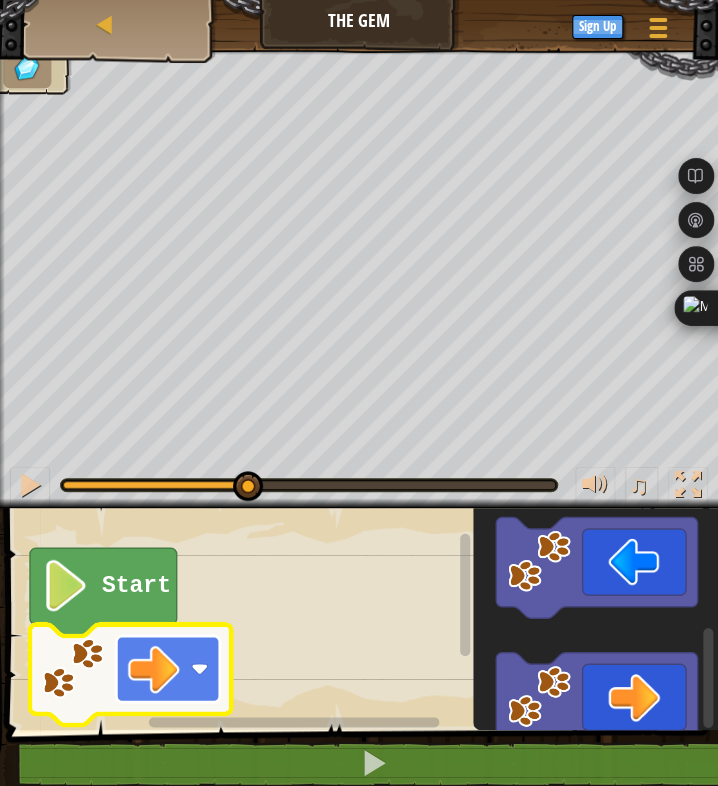 click 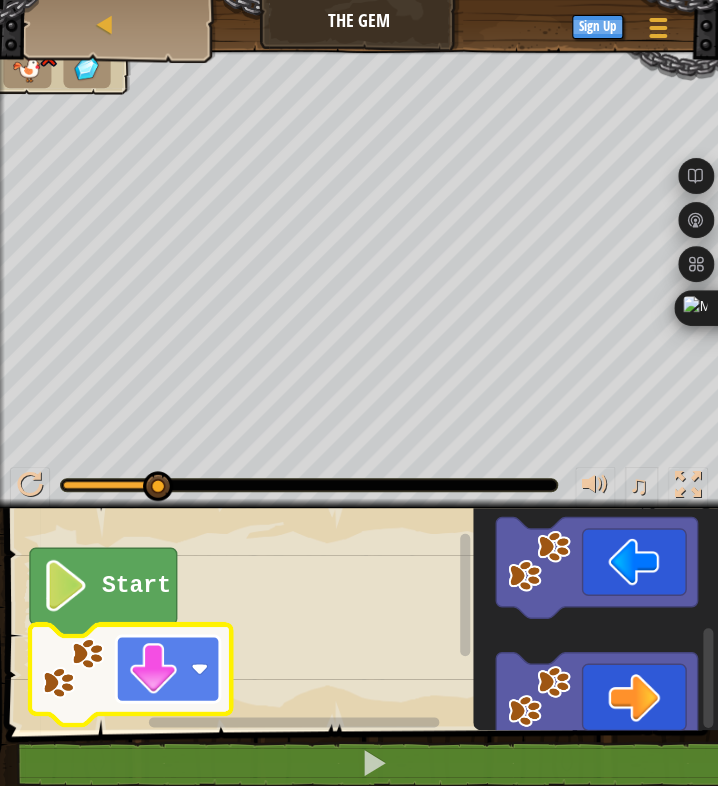 click 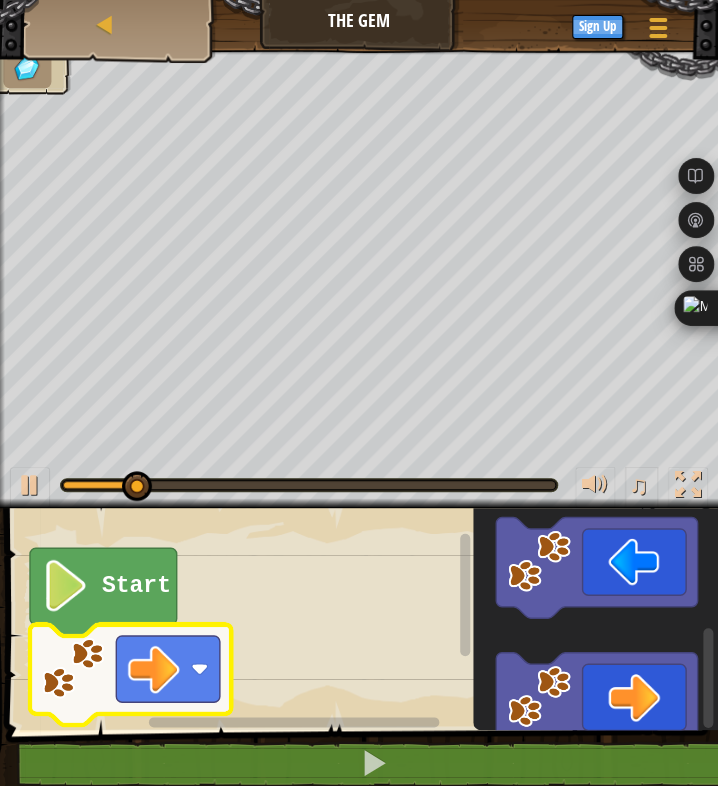 click 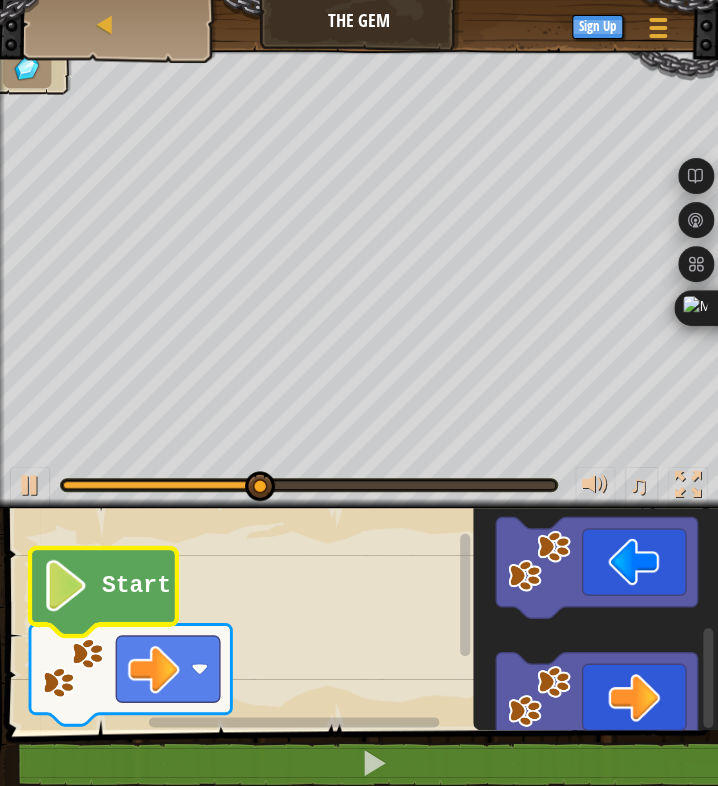 click on "Start" 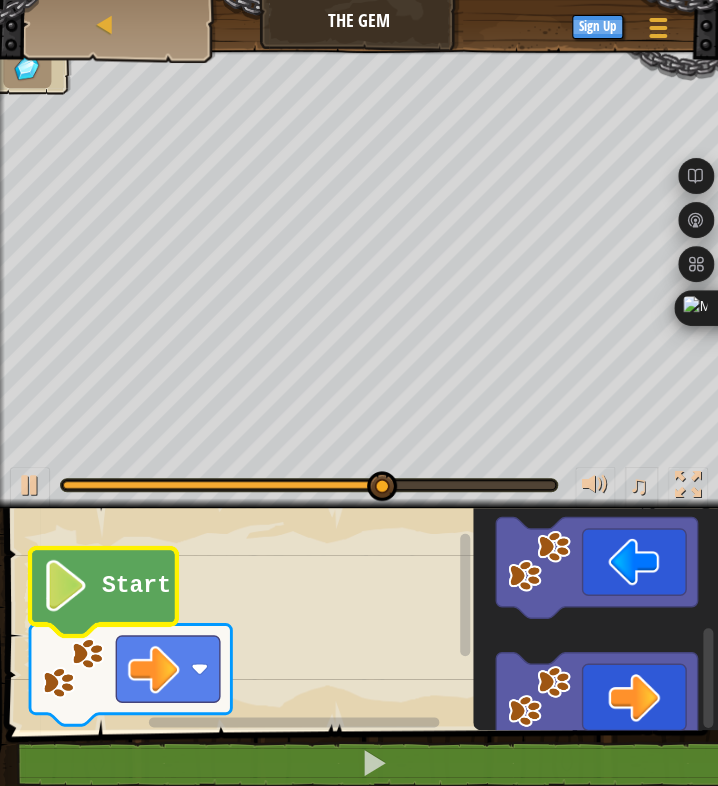 click at bounding box center (309, 485) 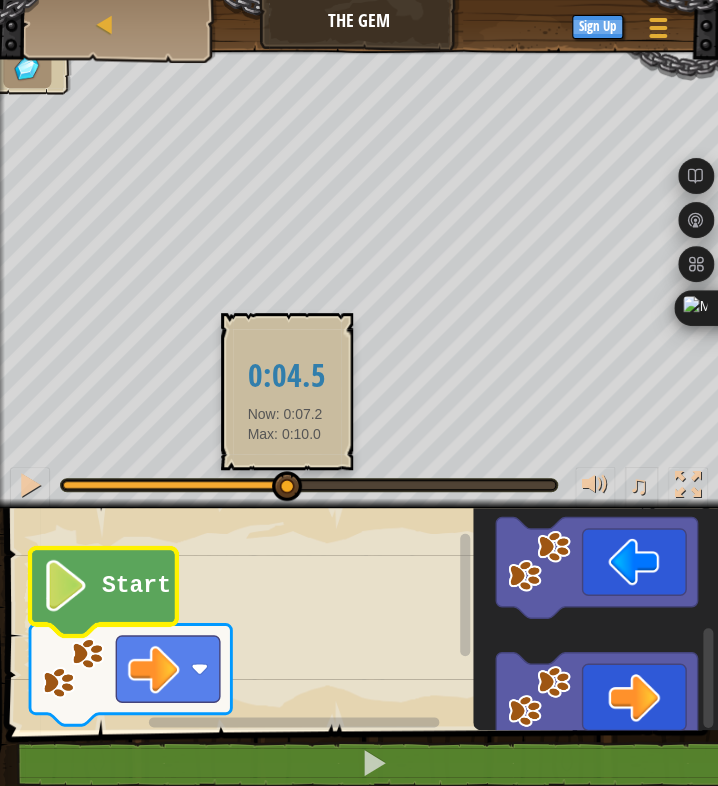 click at bounding box center [174, 485] 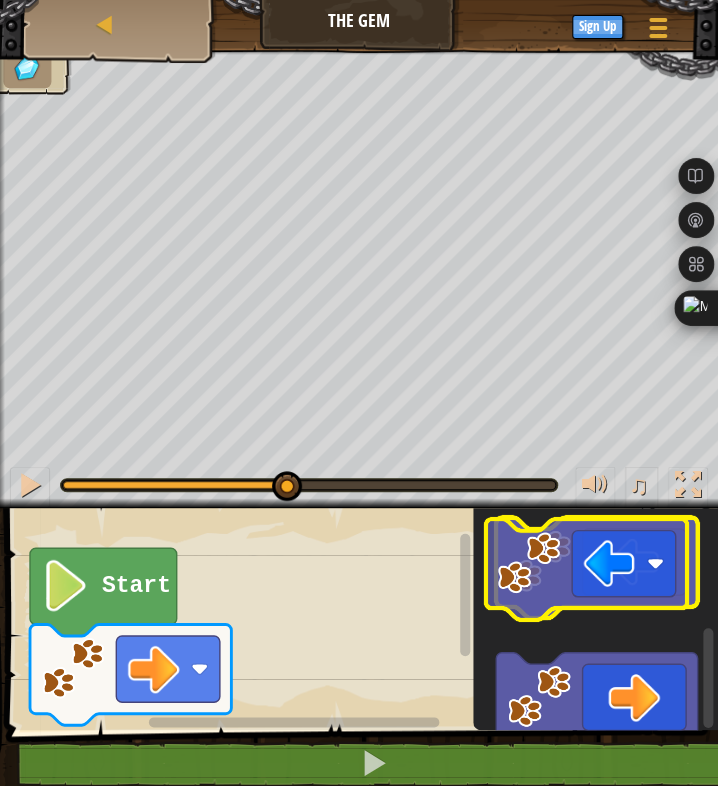 click 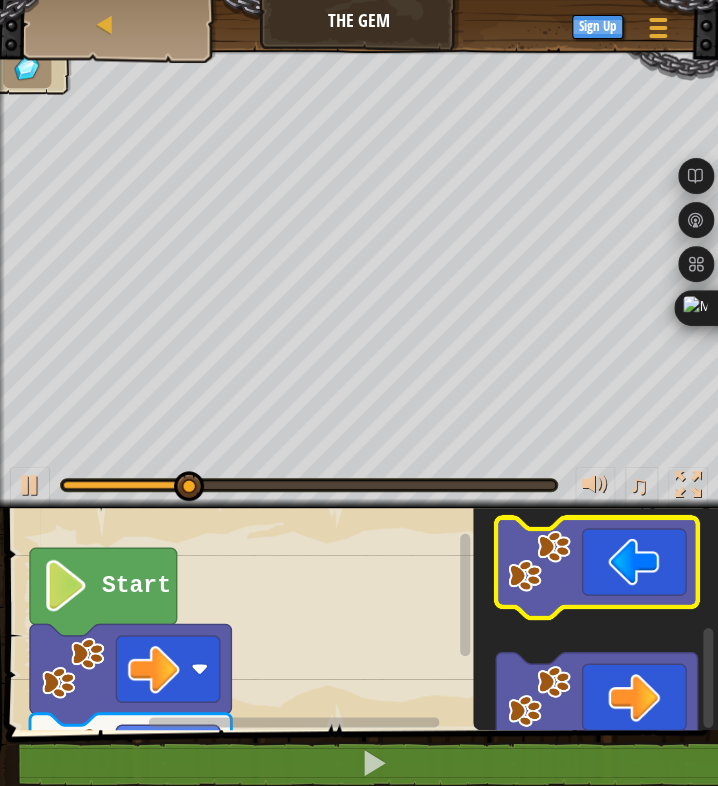click 